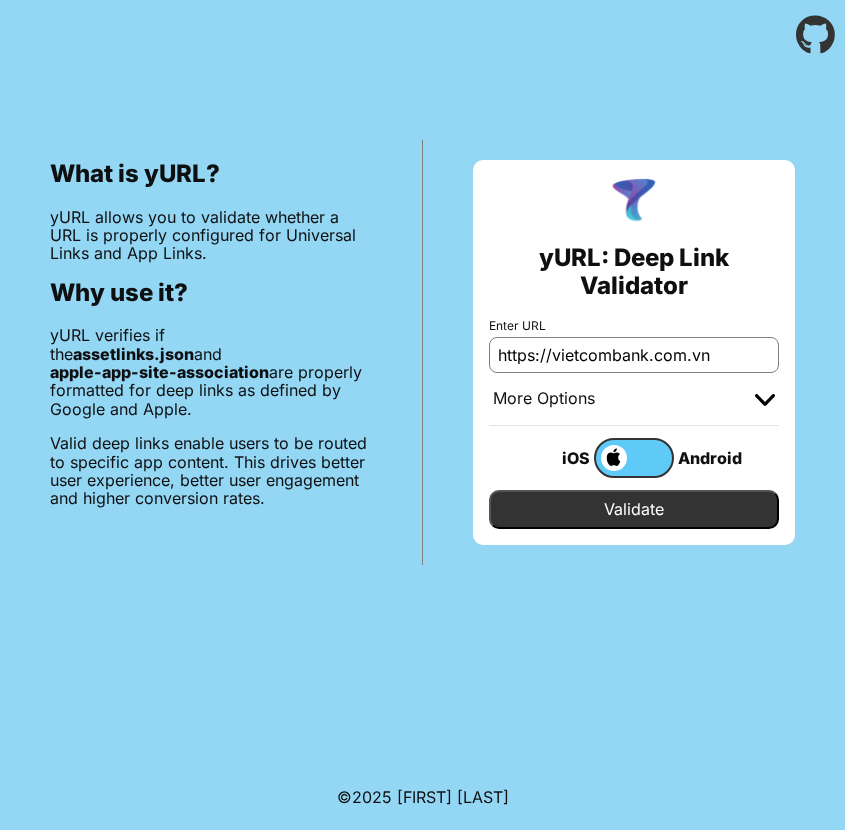 scroll, scrollTop: 0, scrollLeft: 0, axis: both 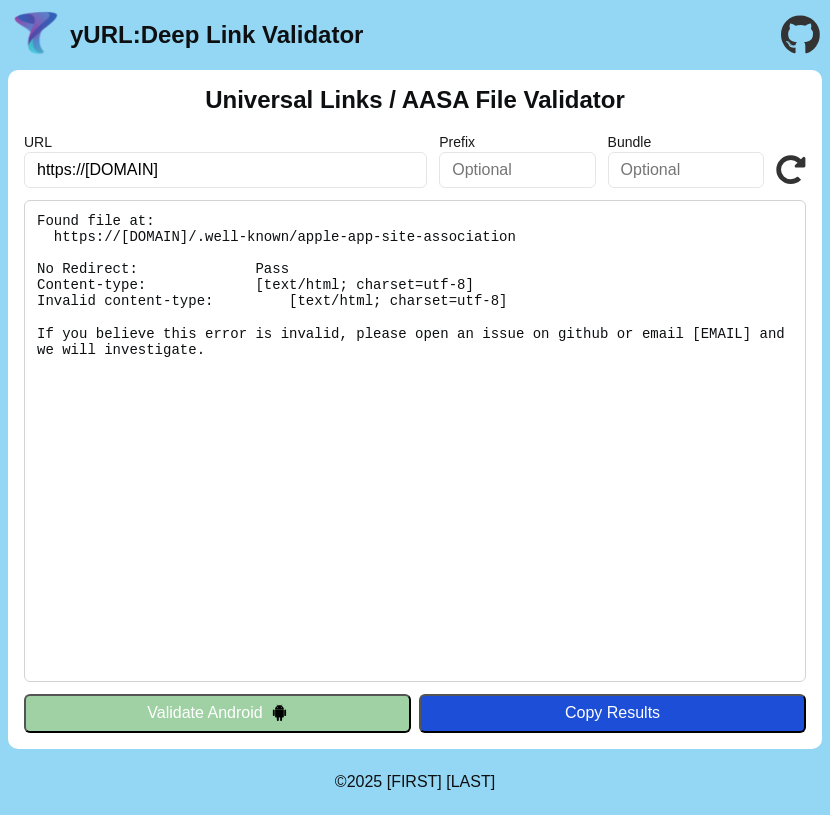 click on "Validate Android" at bounding box center [217, 713] 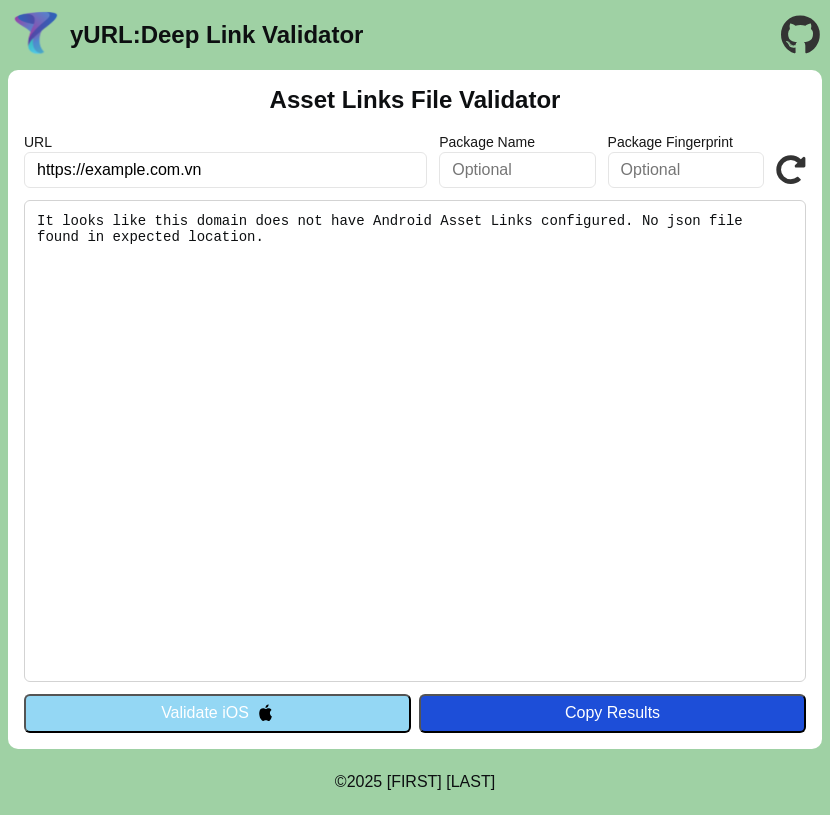 scroll, scrollTop: 0, scrollLeft: 0, axis: both 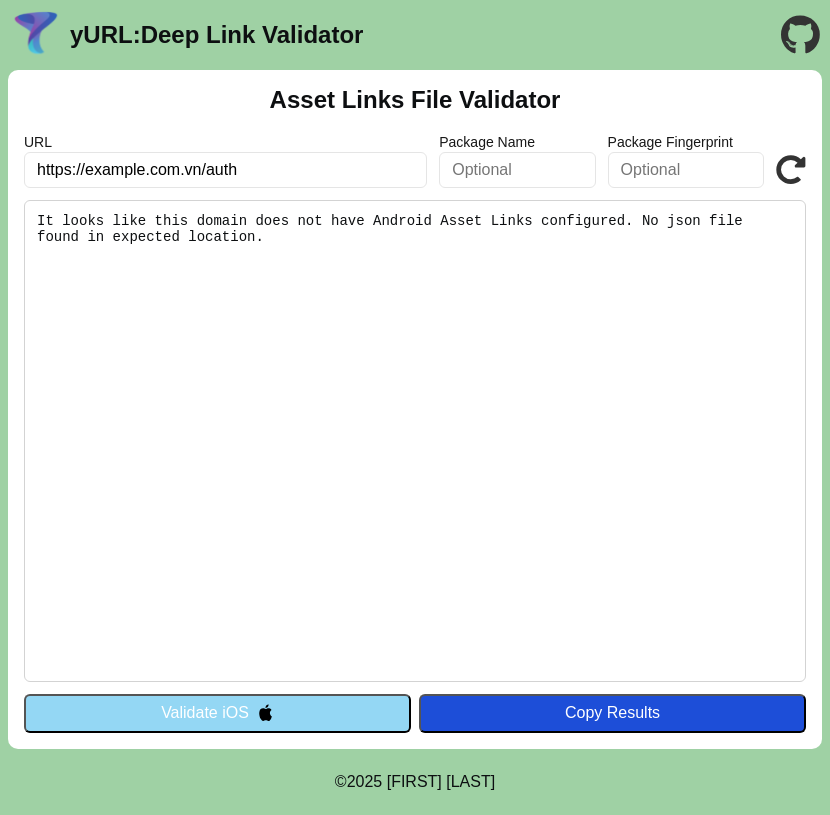 type on "https://[DOMAIN]/auth" 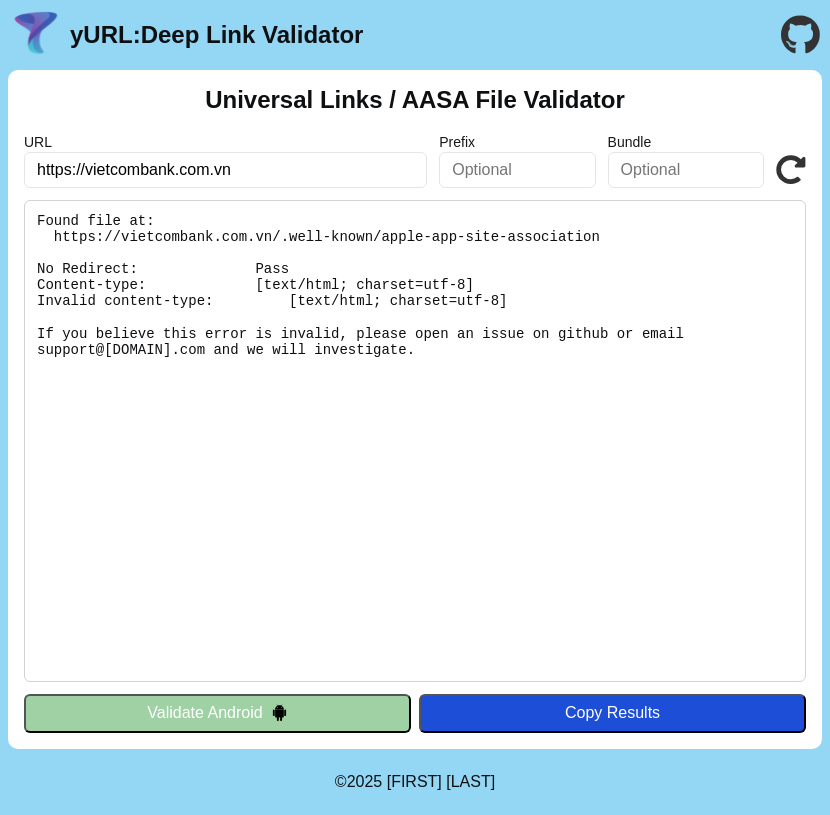 scroll, scrollTop: 0, scrollLeft: 0, axis: both 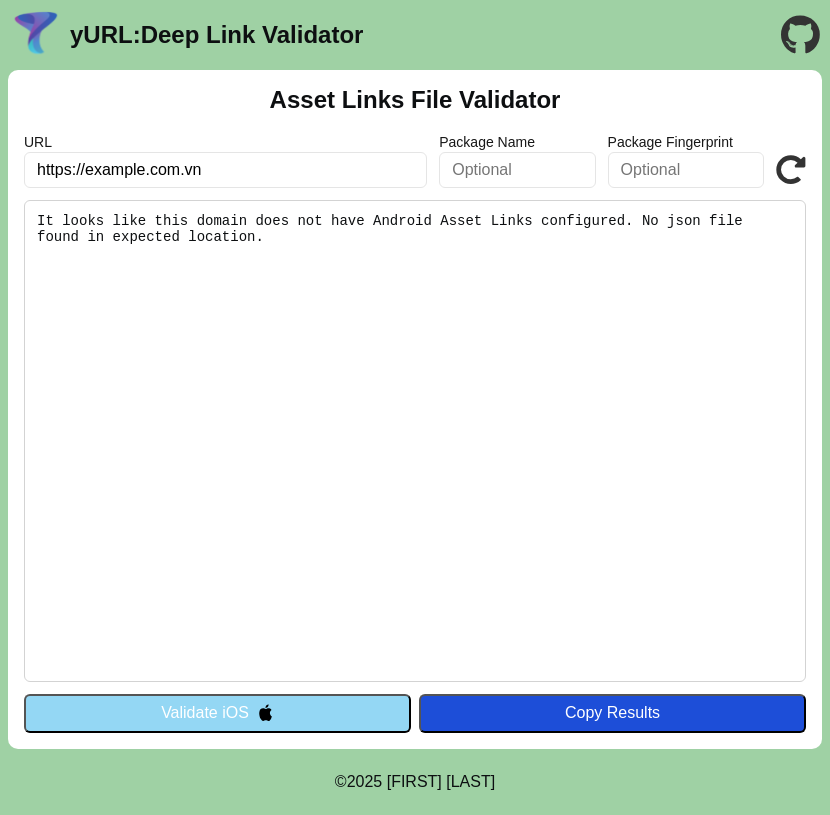 click on "https://[DOMAIN]" at bounding box center (225, 170) 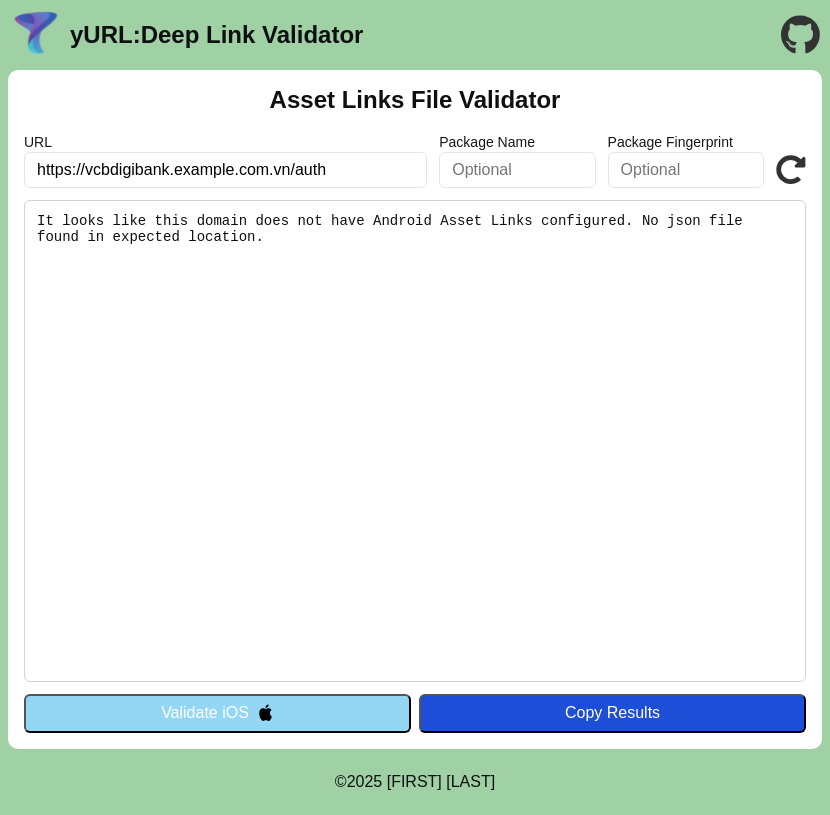 type on "https://example.com.vn/auth" 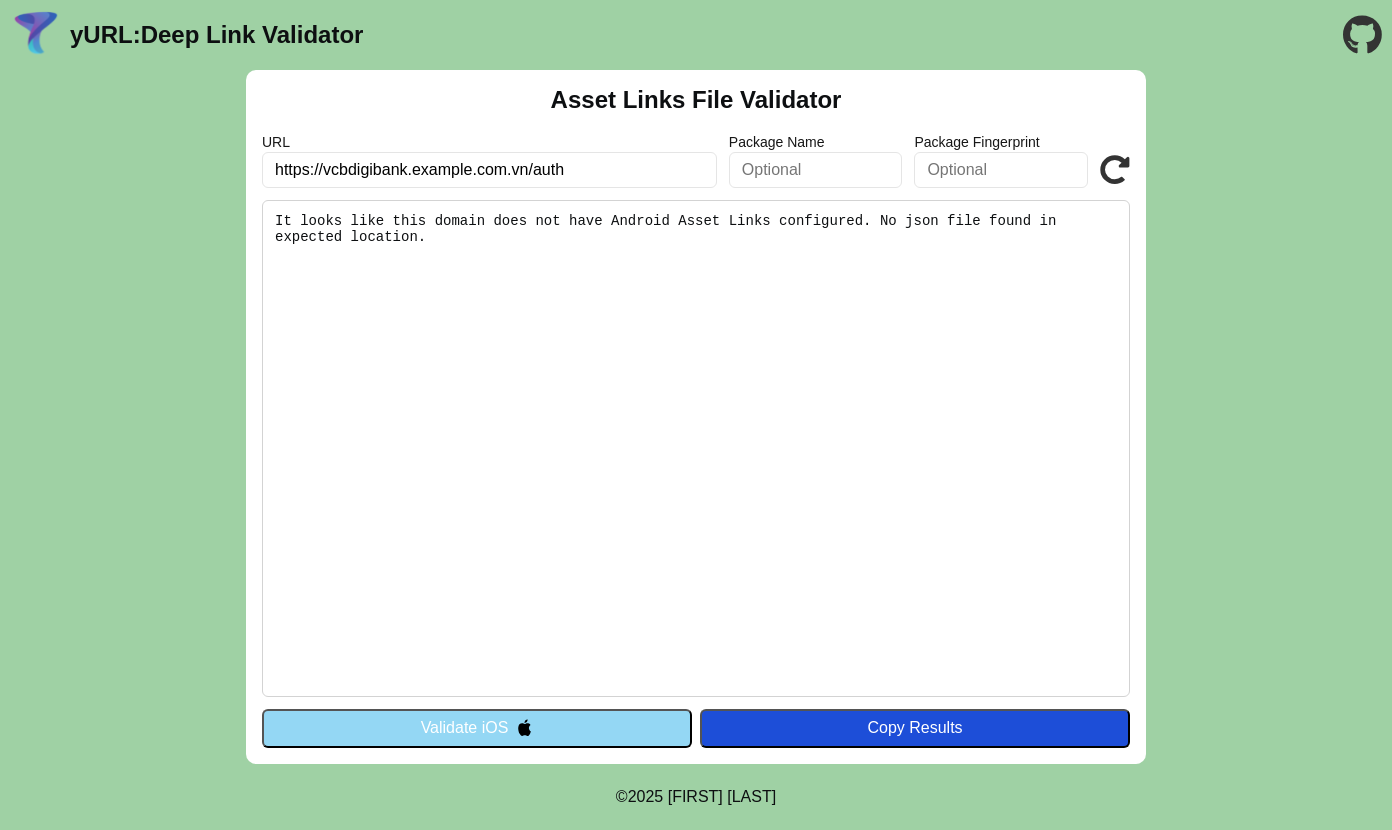 click on "Validate iOS" at bounding box center [477, 728] 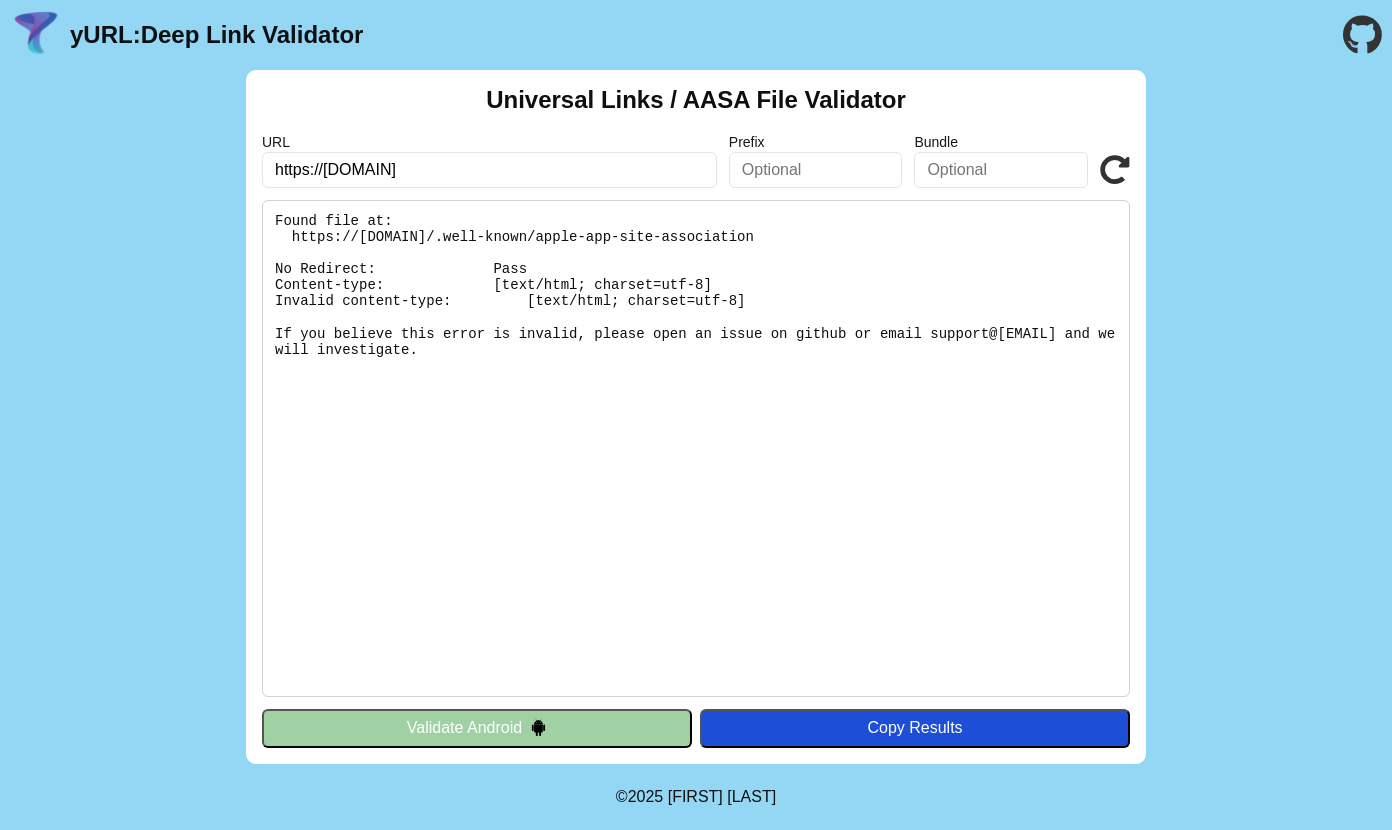 scroll, scrollTop: 0, scrollLeft: 0, axis: both 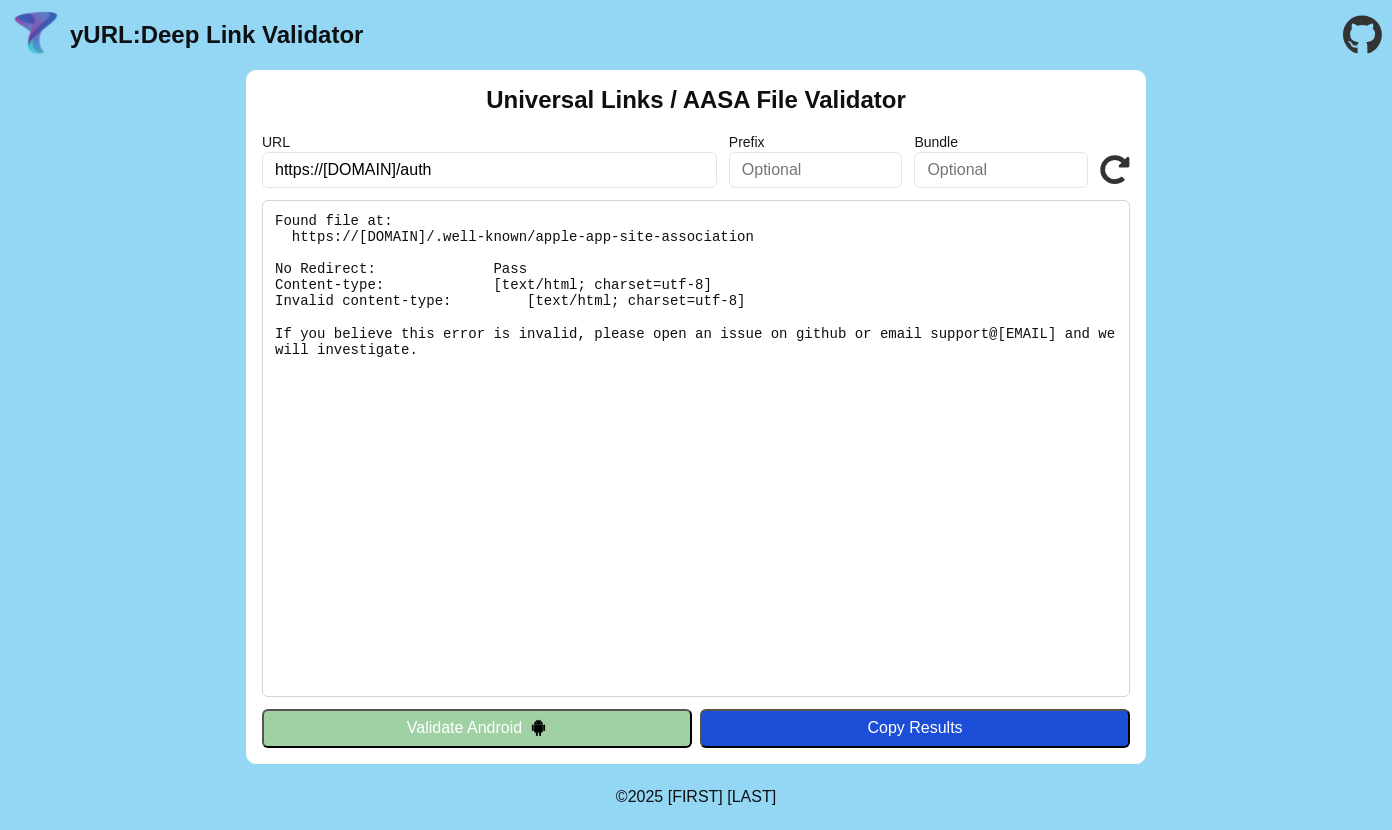 type on "https://vcbdigibank.vietcombank.com.vn/auth" 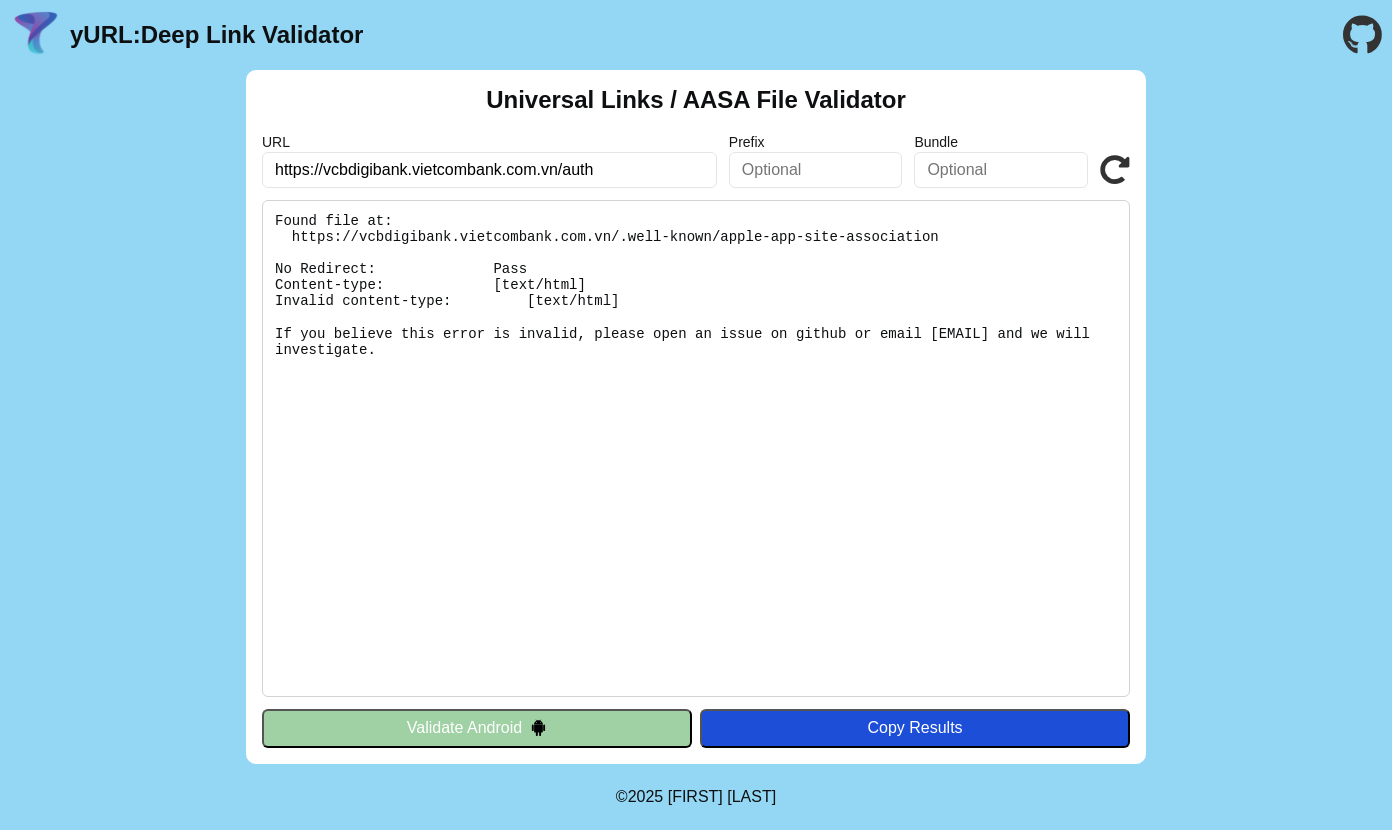 scroll, scrollTop: 0, scrollLeft: 0, axis: both 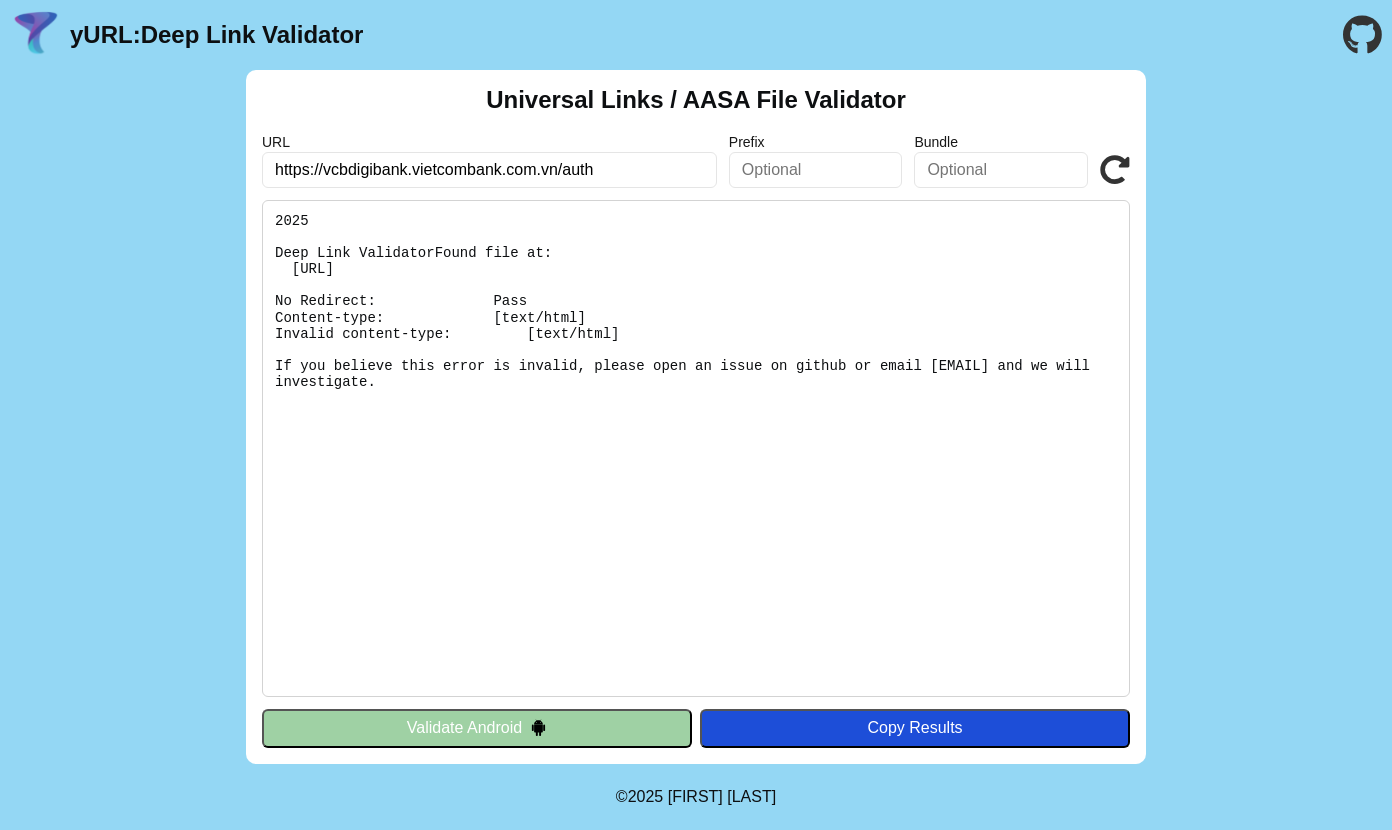 click on "Validate Android" at bounding box center [477, 728] 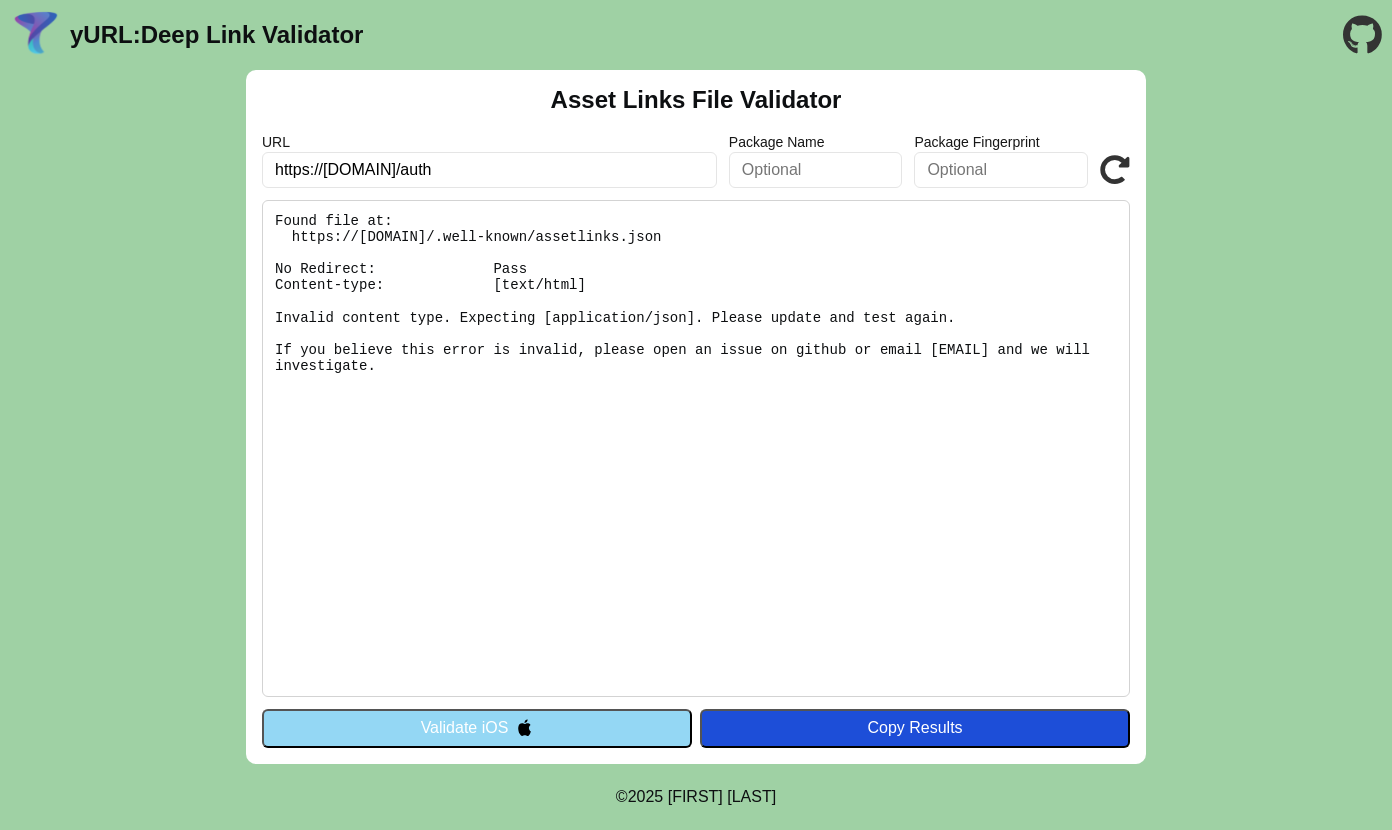 scroll, scrollTop: 0, scrollLeft: 0, axis: both 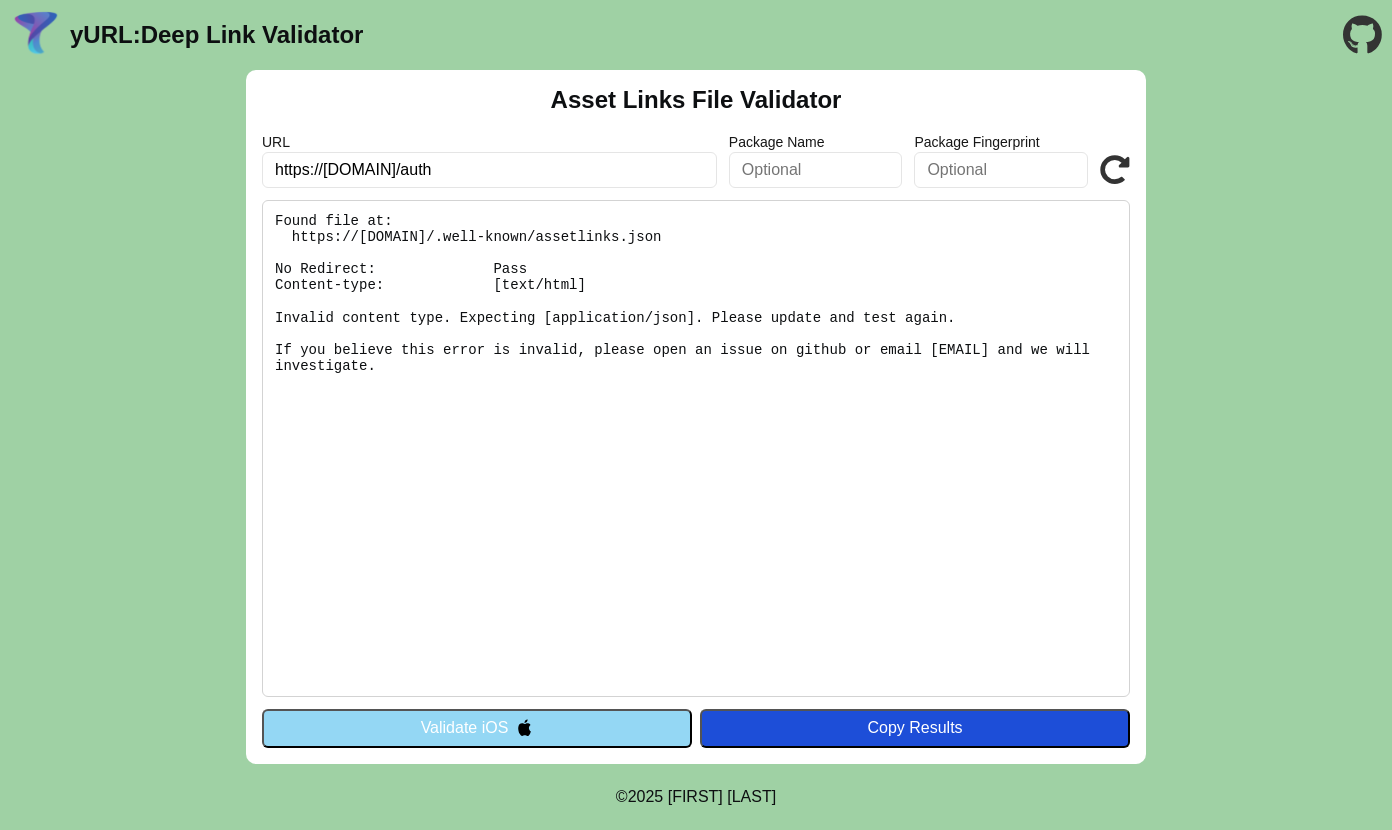 drag, startPoint x: 333, startPoint y: 167, endPoint x: 656, endPoint y: 166, distance: 323.00156 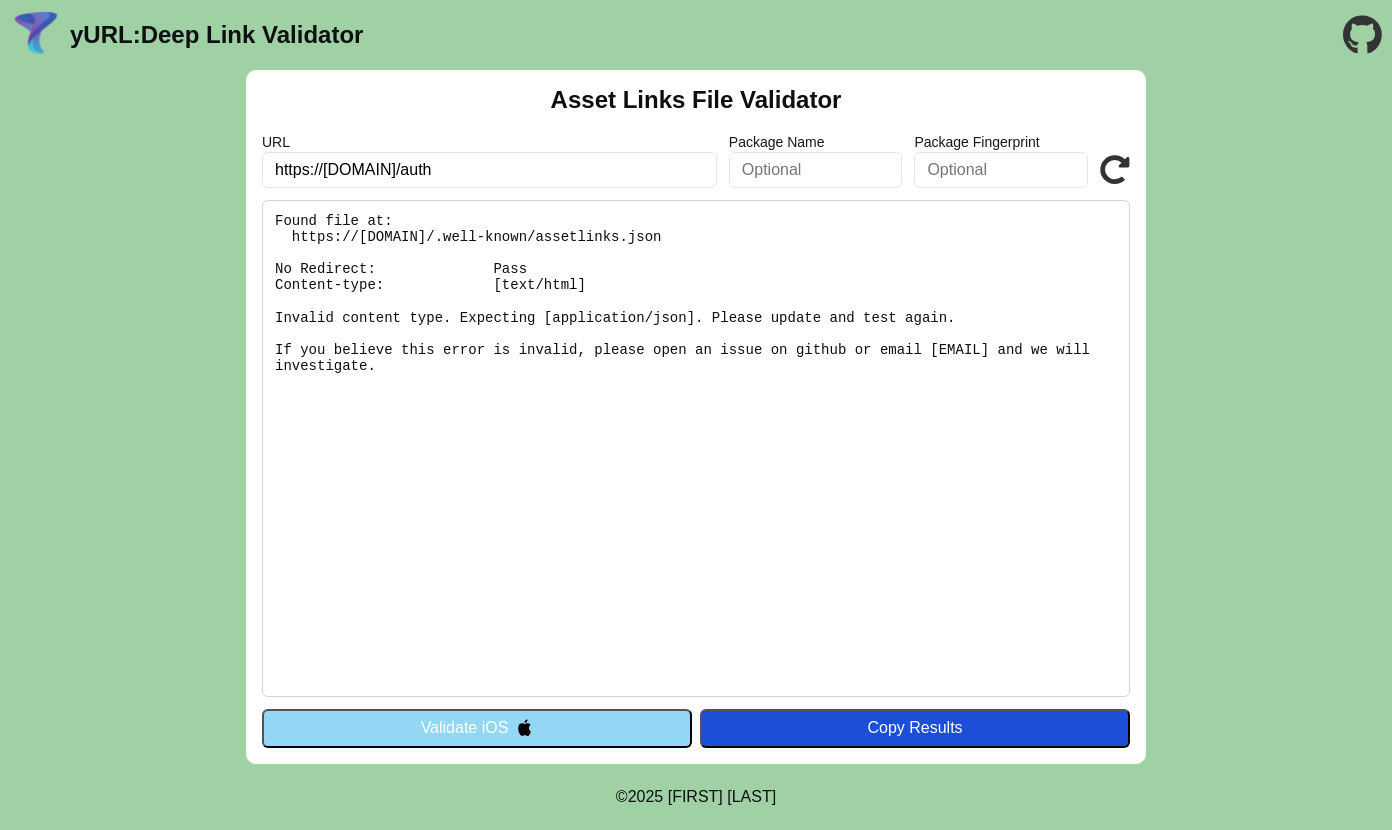 click on "https://[DOMAIN]/auth" at bounding box center (489, 170) 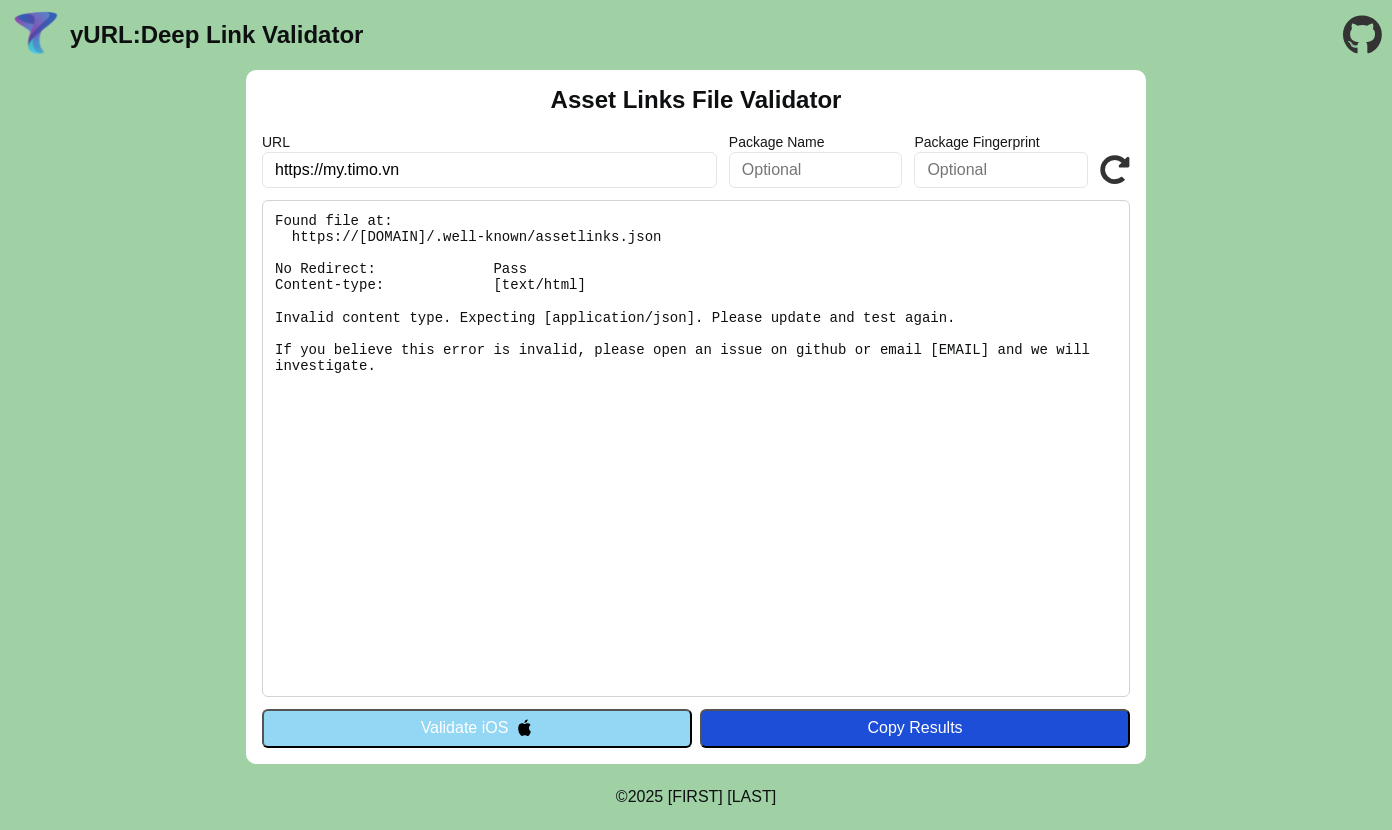 type on "https://my.timo.vn" 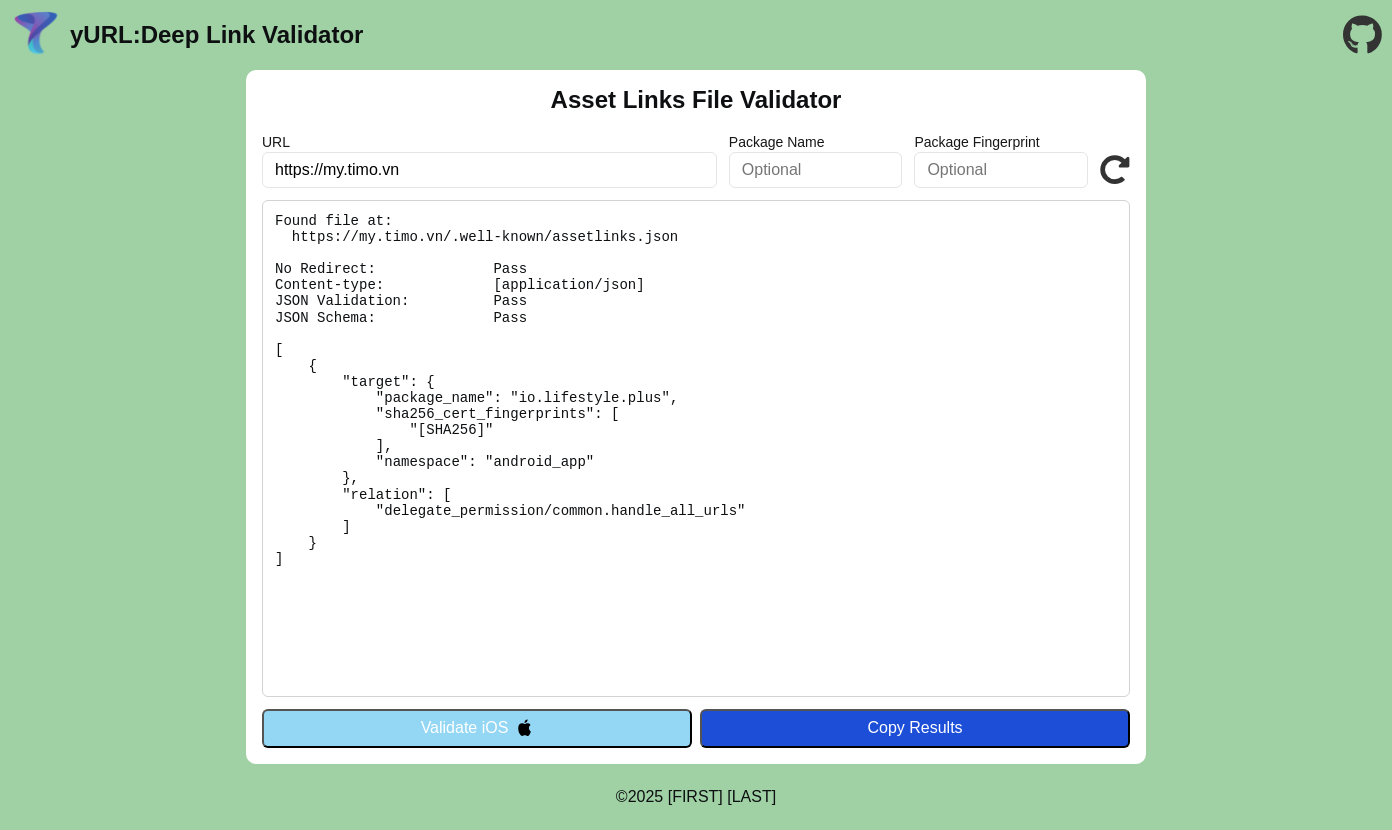 scroll, scrollTop: 0, scrollLeft: 0, axis: both 